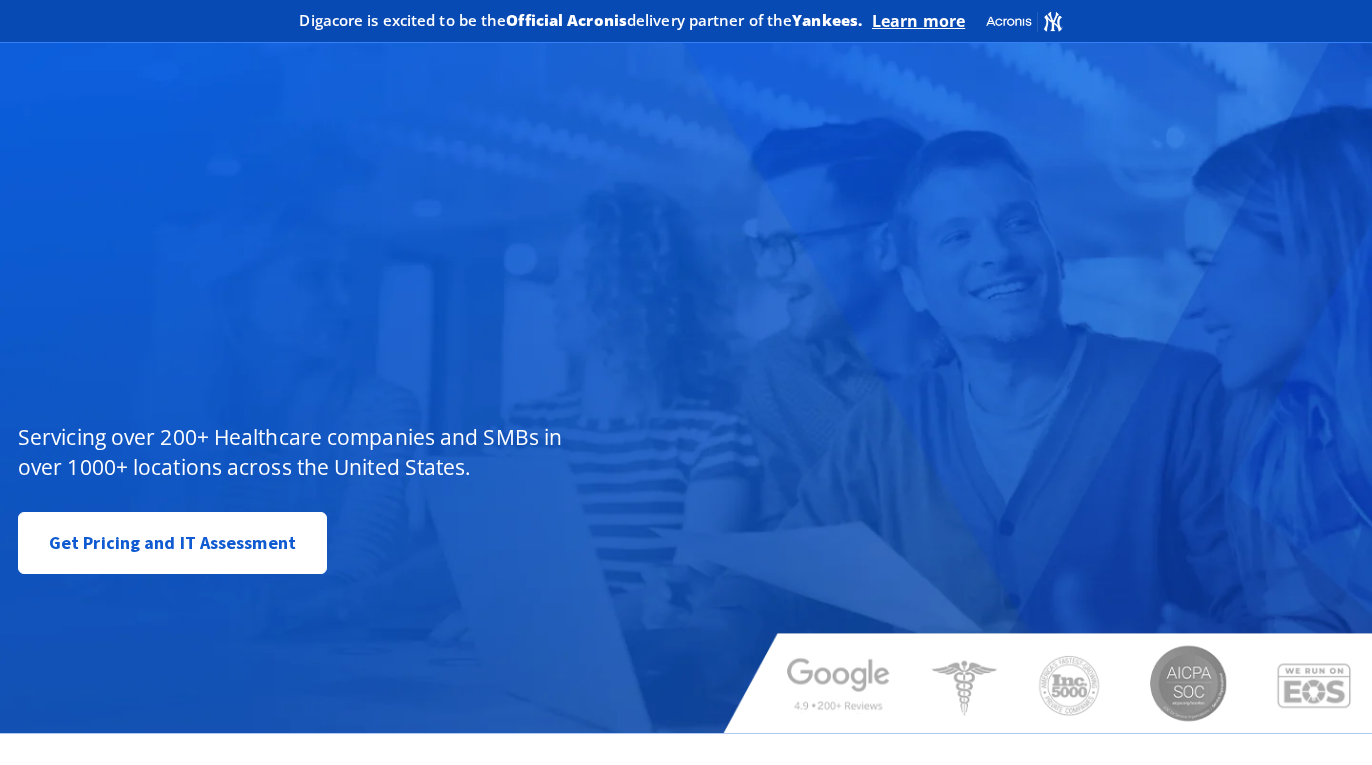 scroll, scrollTop: 0, scrollLeft: 0, axis: both 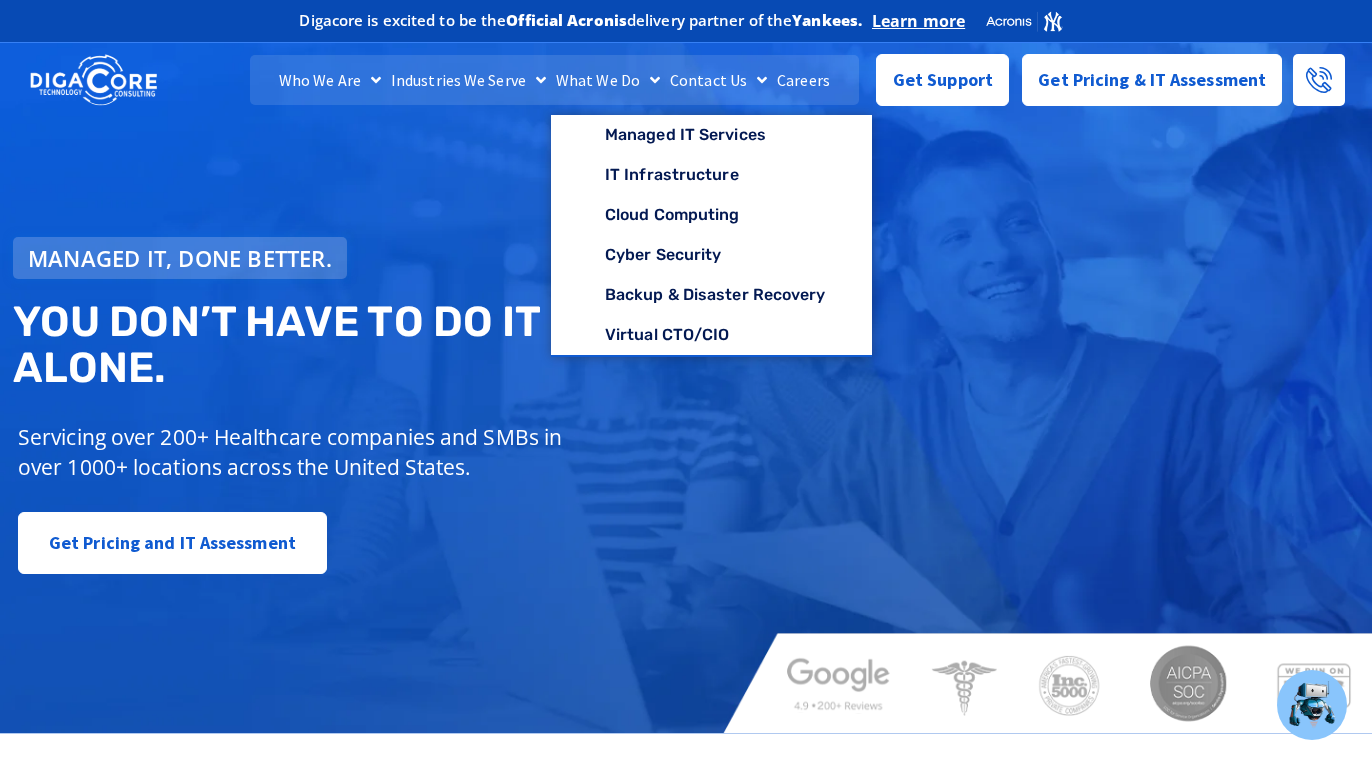 click on "What We Do" 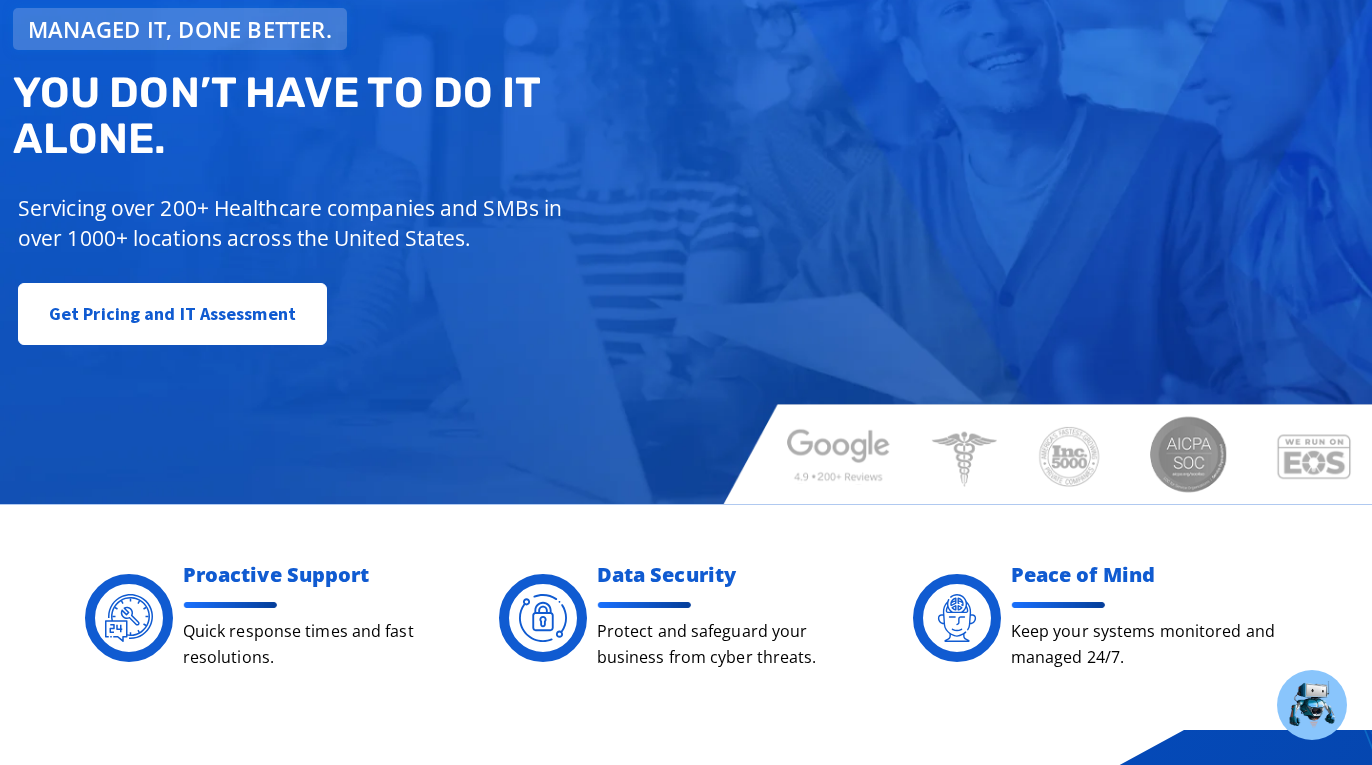 scroll, scrollTop: 0, scrollLeft: 0, axis: both 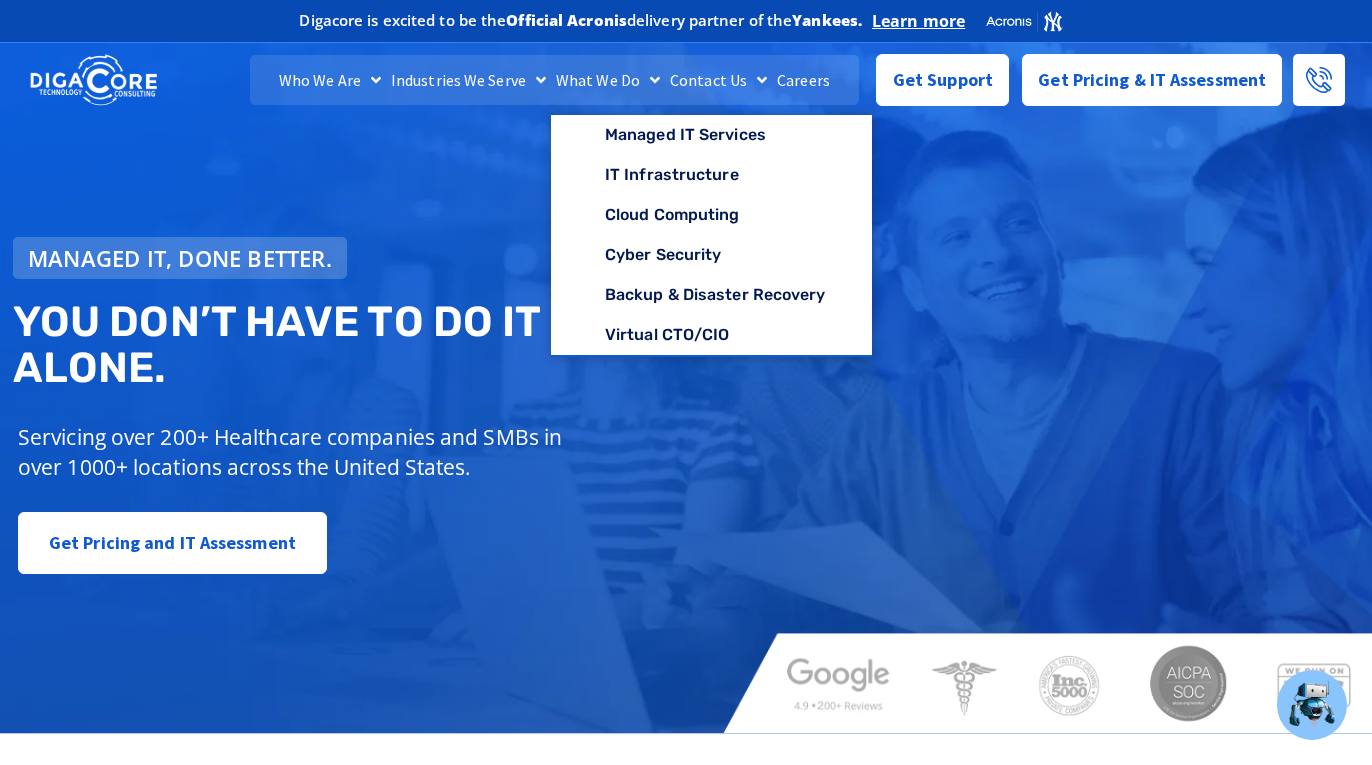 click on "What We Do" 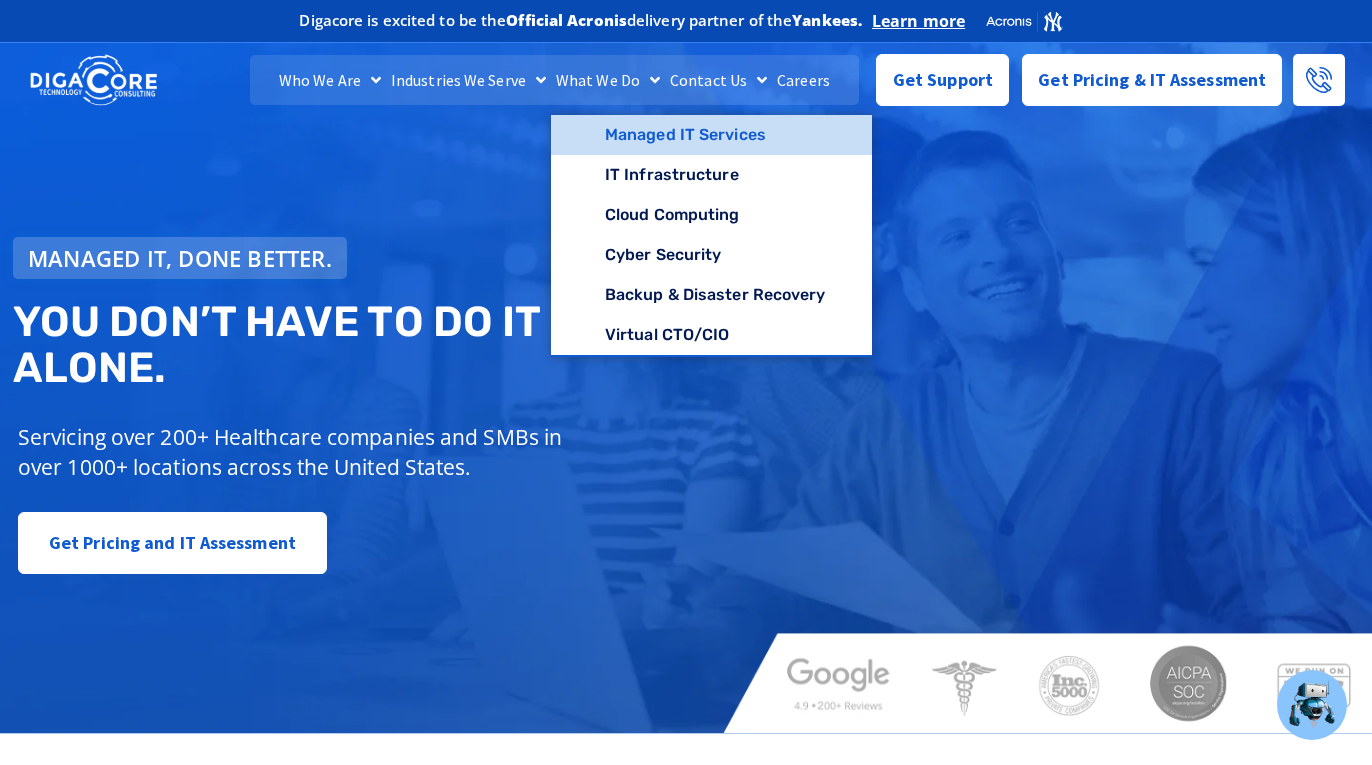 click on "Managed IT Services" 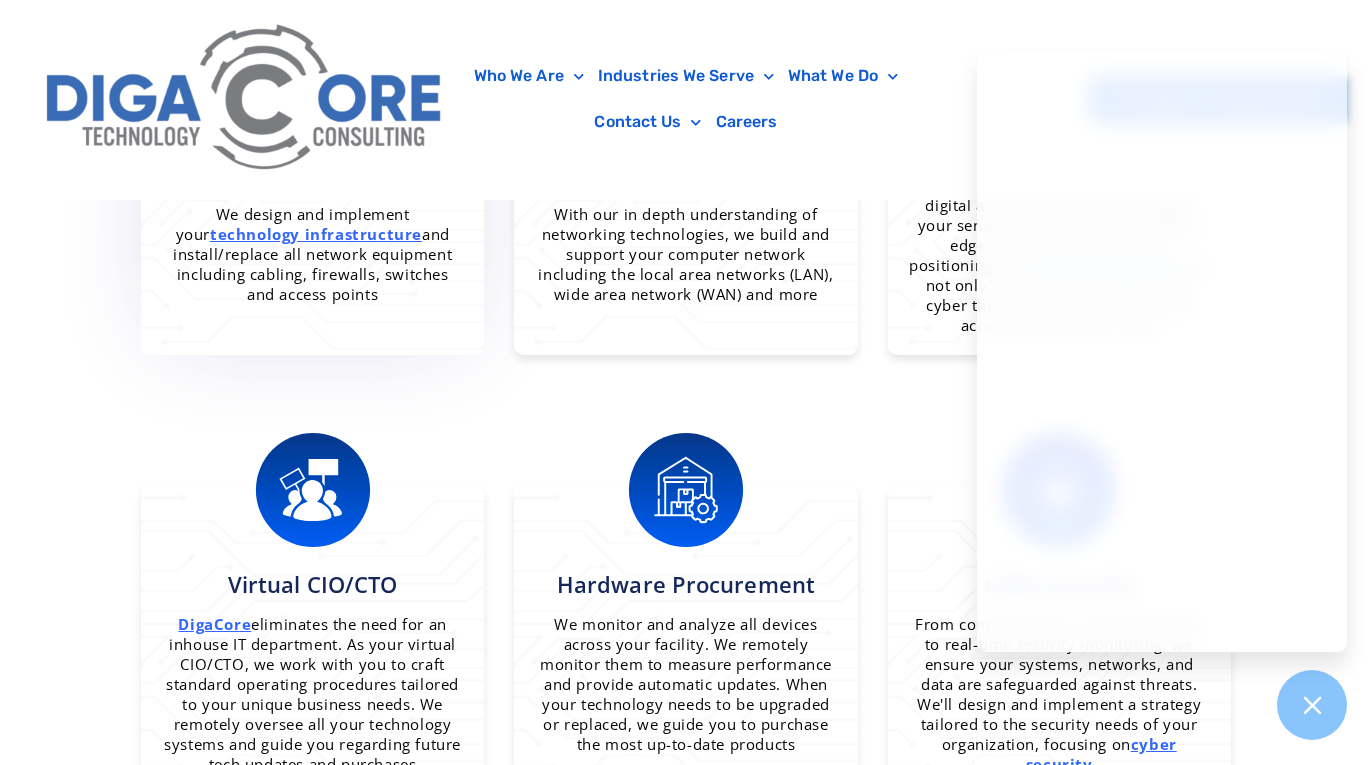 scroll, scrollTop: 1601, scrollLeft: 0, axis: vertical 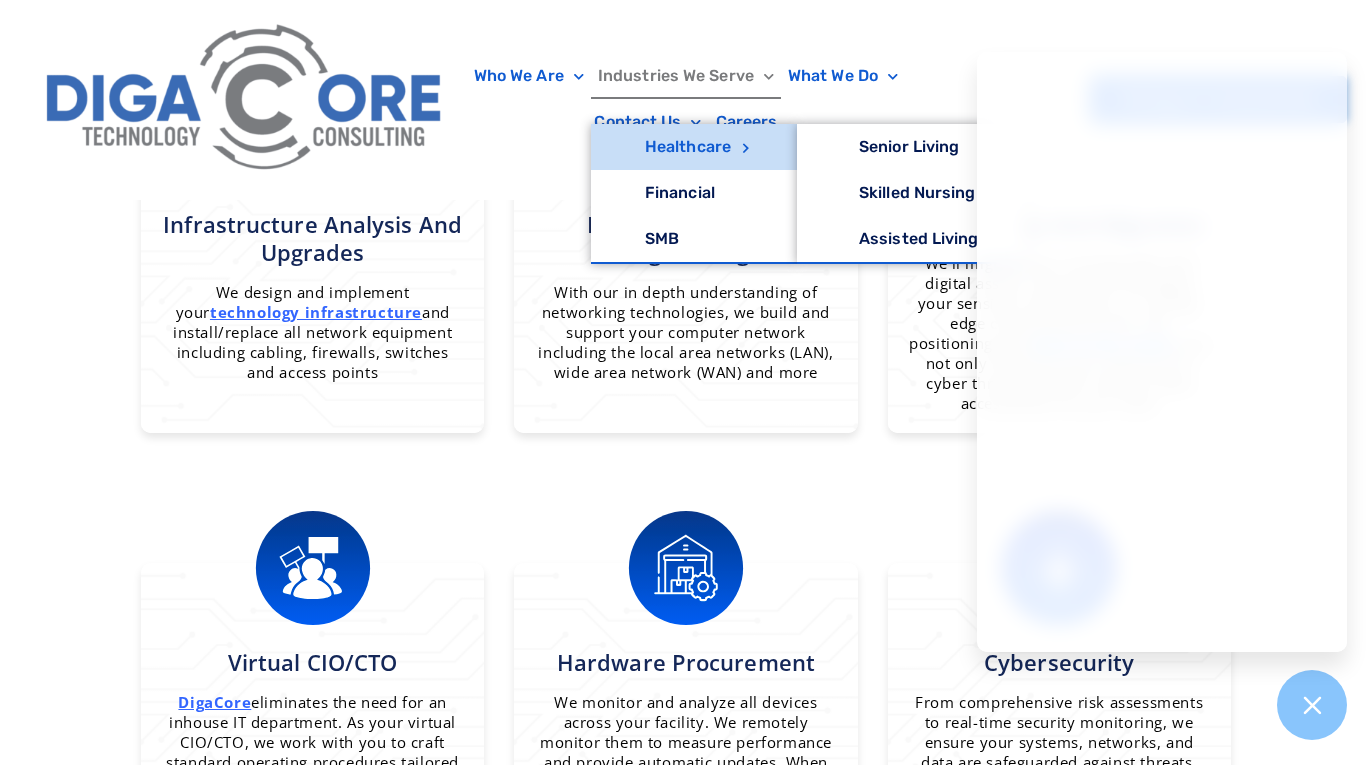click on "Healthcare" 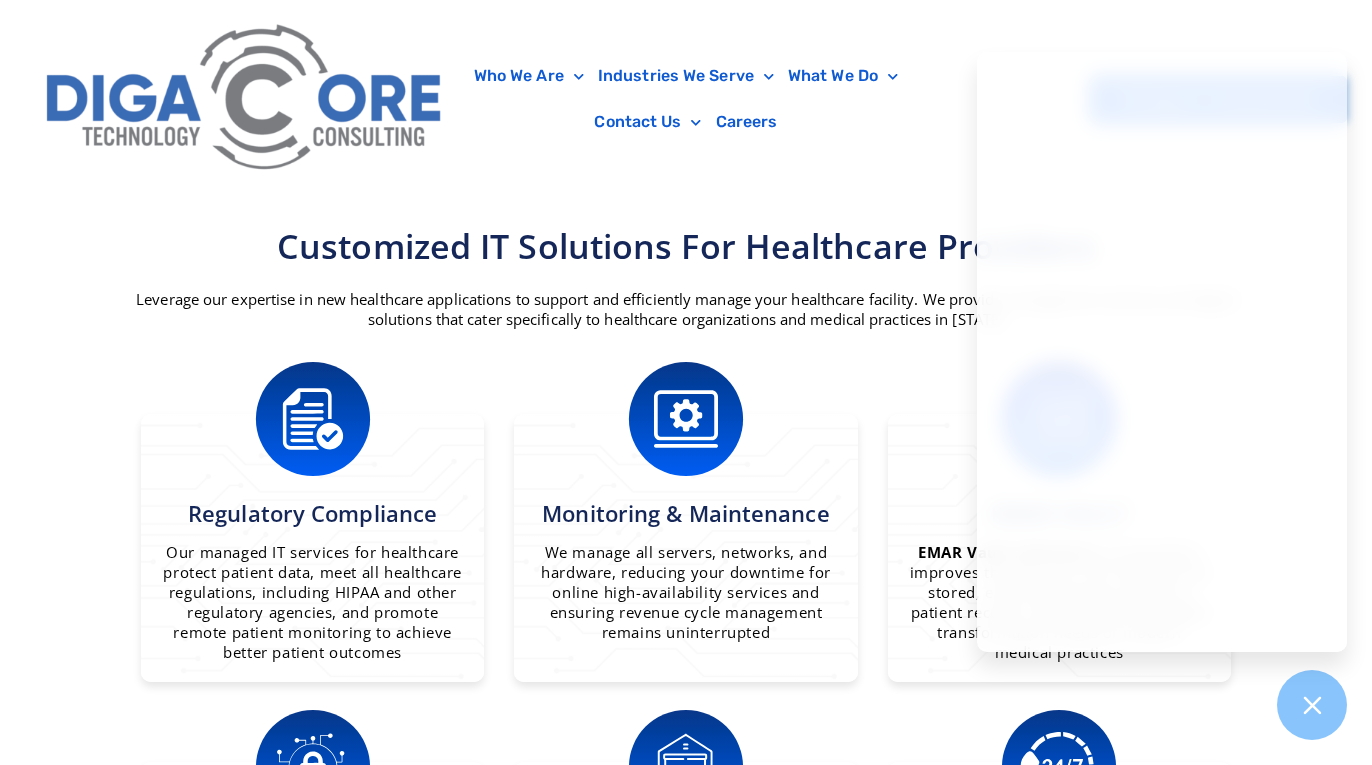 scroll, scrollTop: 1046, scrollLeft: 0, axis: vertical 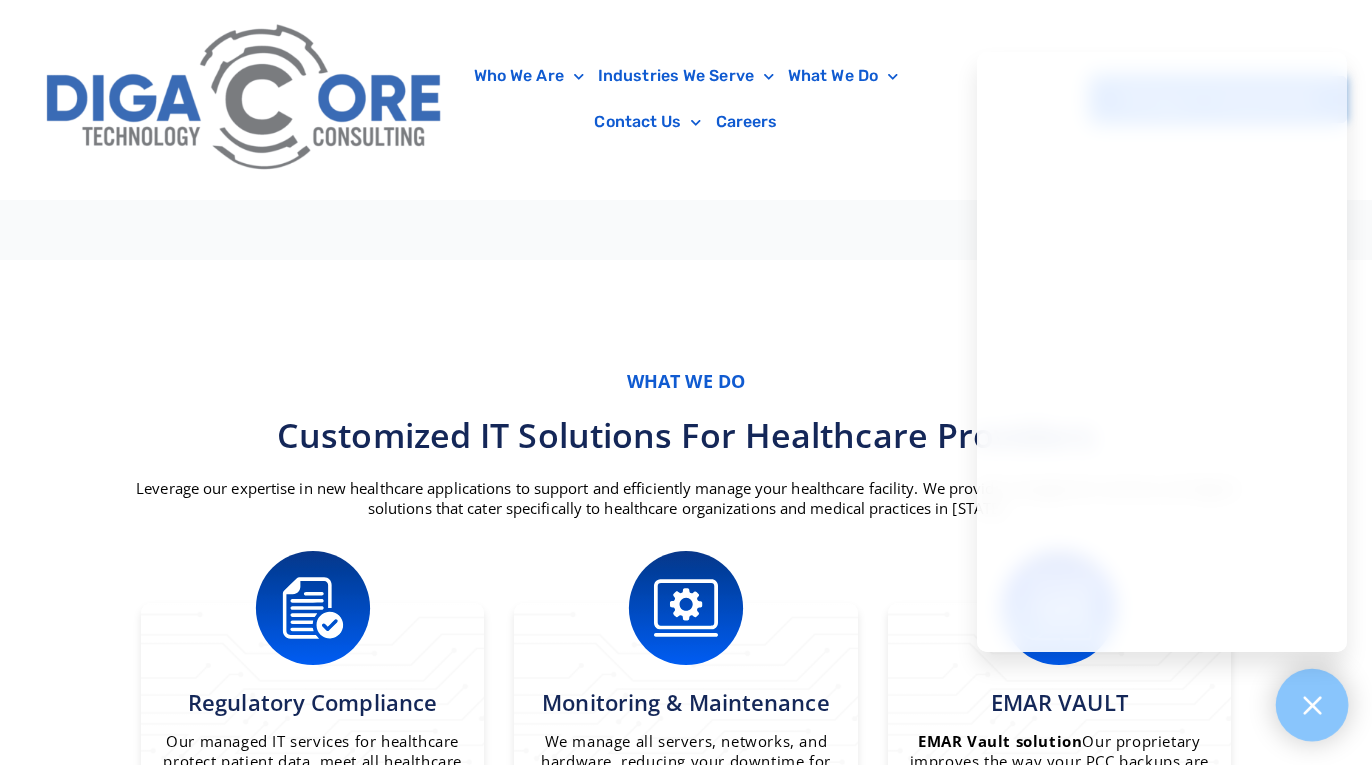 click 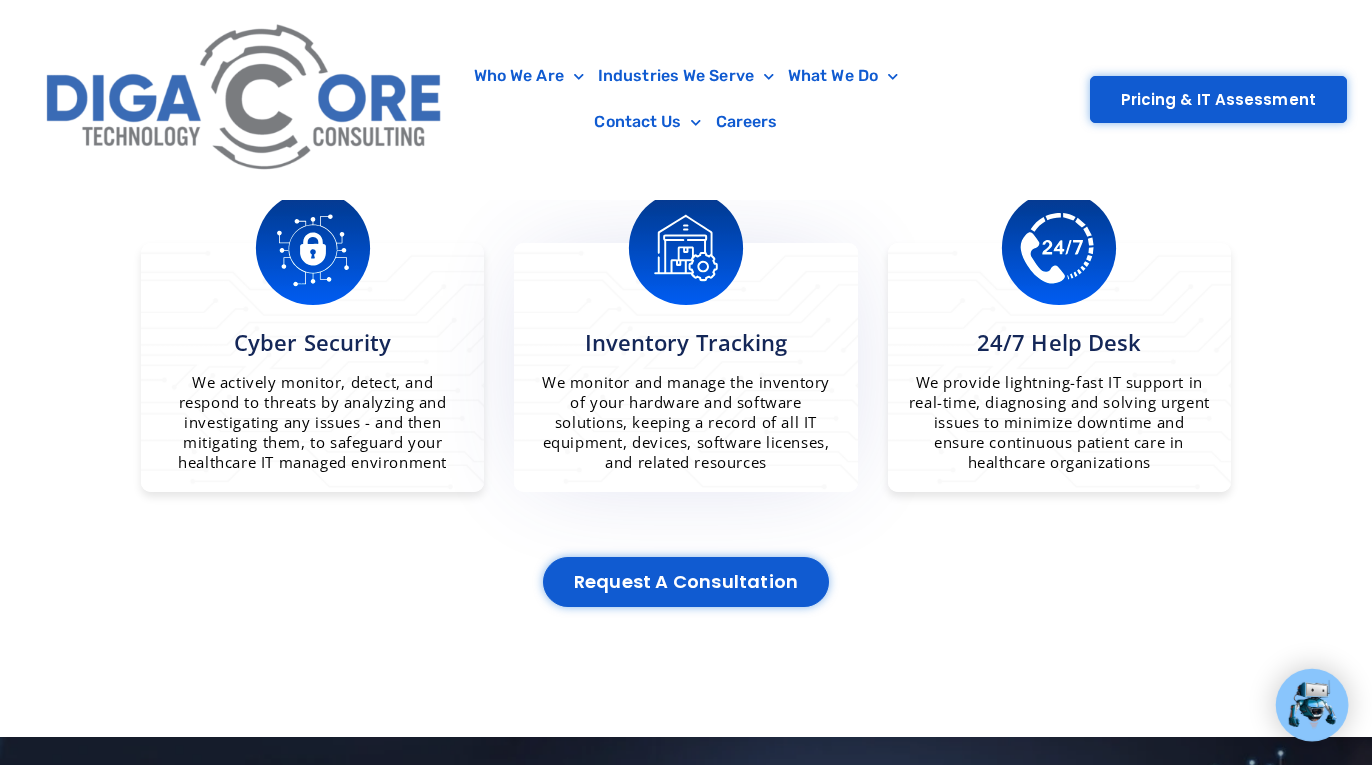scroll, scrollTop: 1588, scrollLeft: 0, axis: vertical 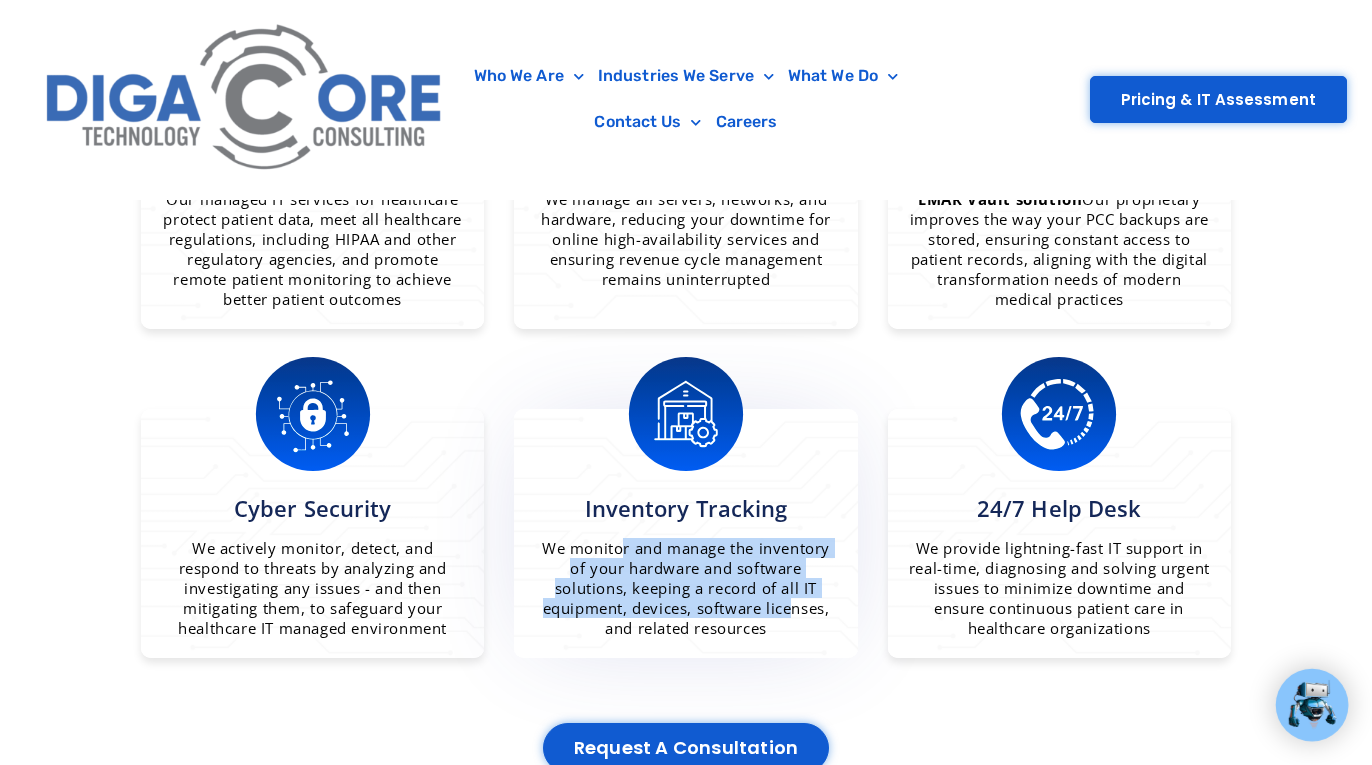 drag, startPoint x: 574, startPoint y: 541, endPoint x: 749, endPoint y: 593, distance: 182.56232 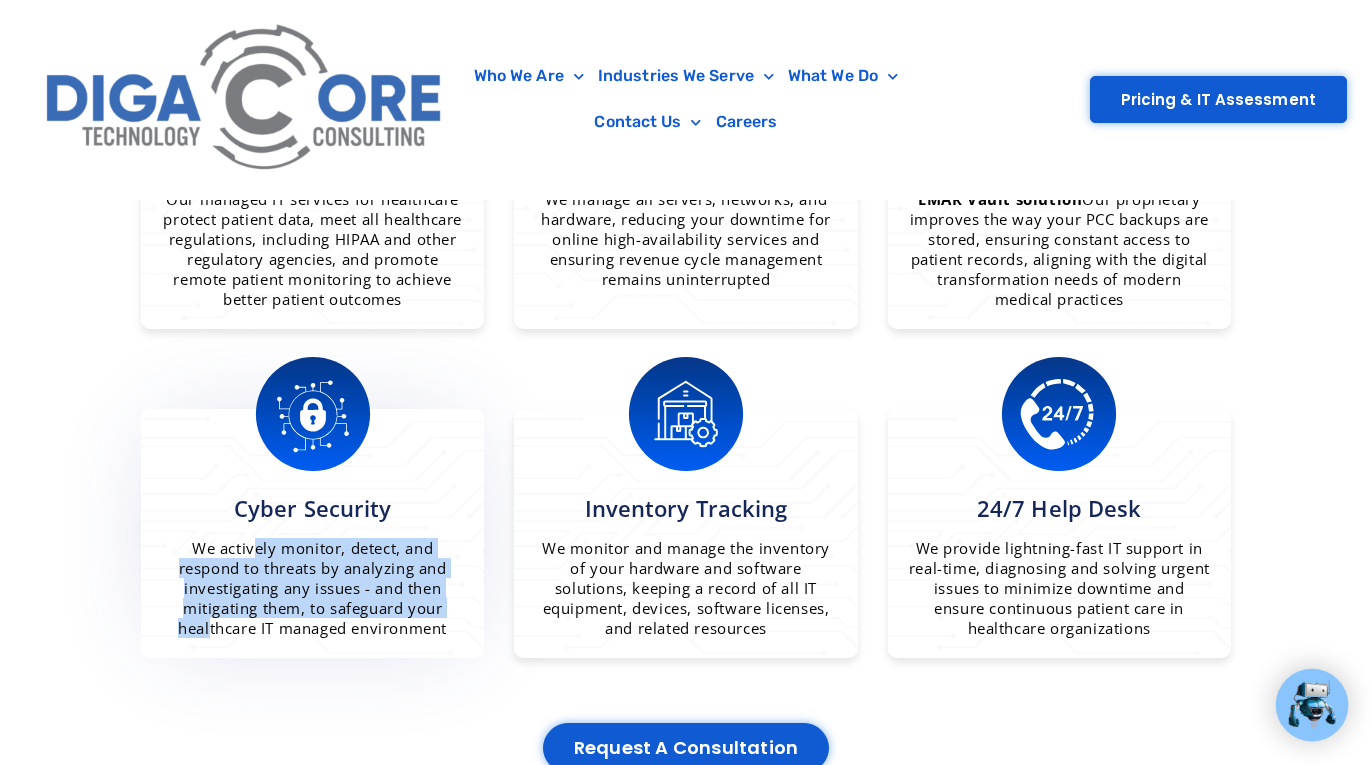 drag, startPoint x: 204, startPoint y: 530, endPoint x: 447, endPoint y: 618, distance: 258.44342 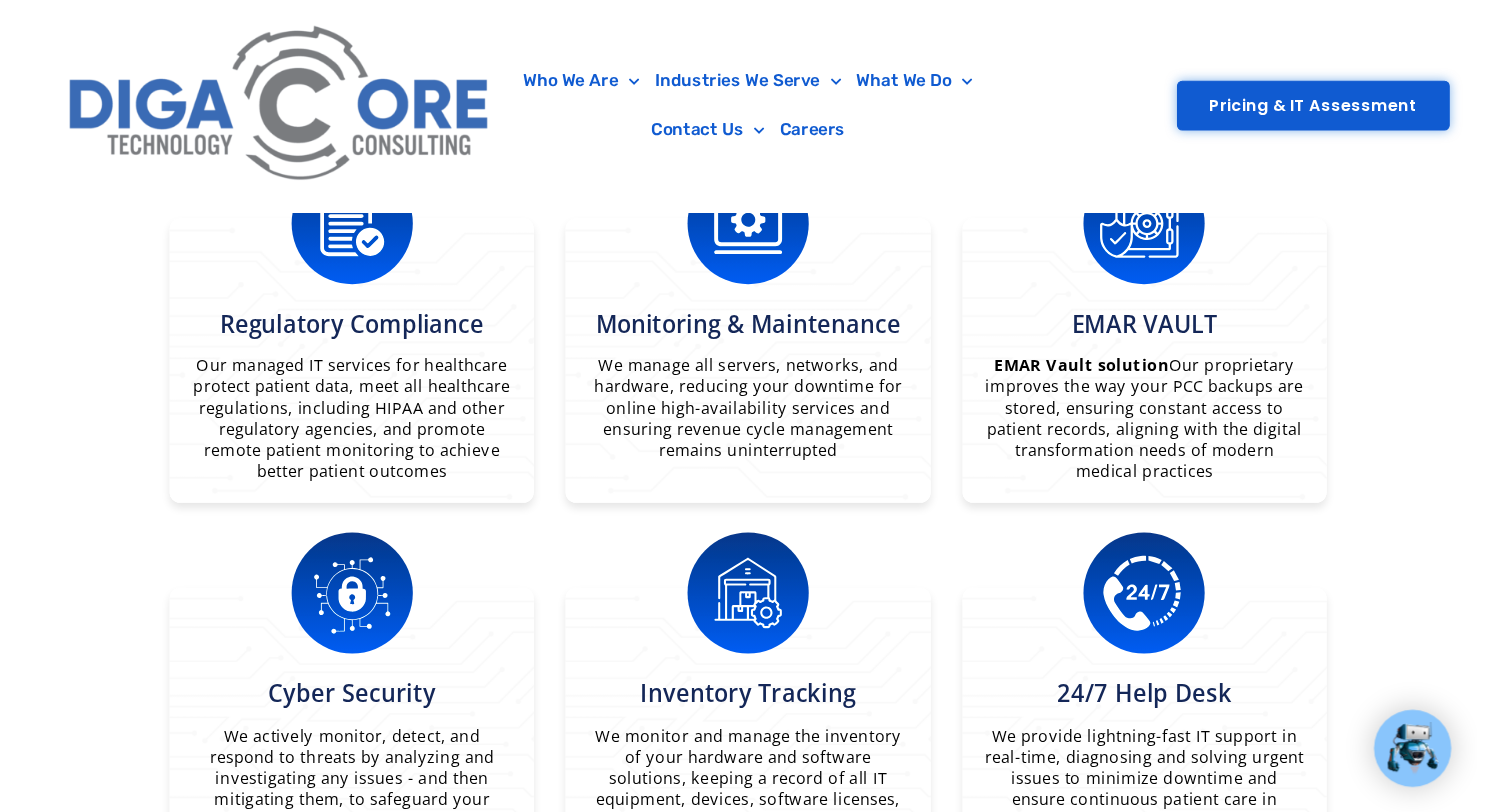 scroll, scrollTop: 1444, scrollLeft: 0, axis: vertical 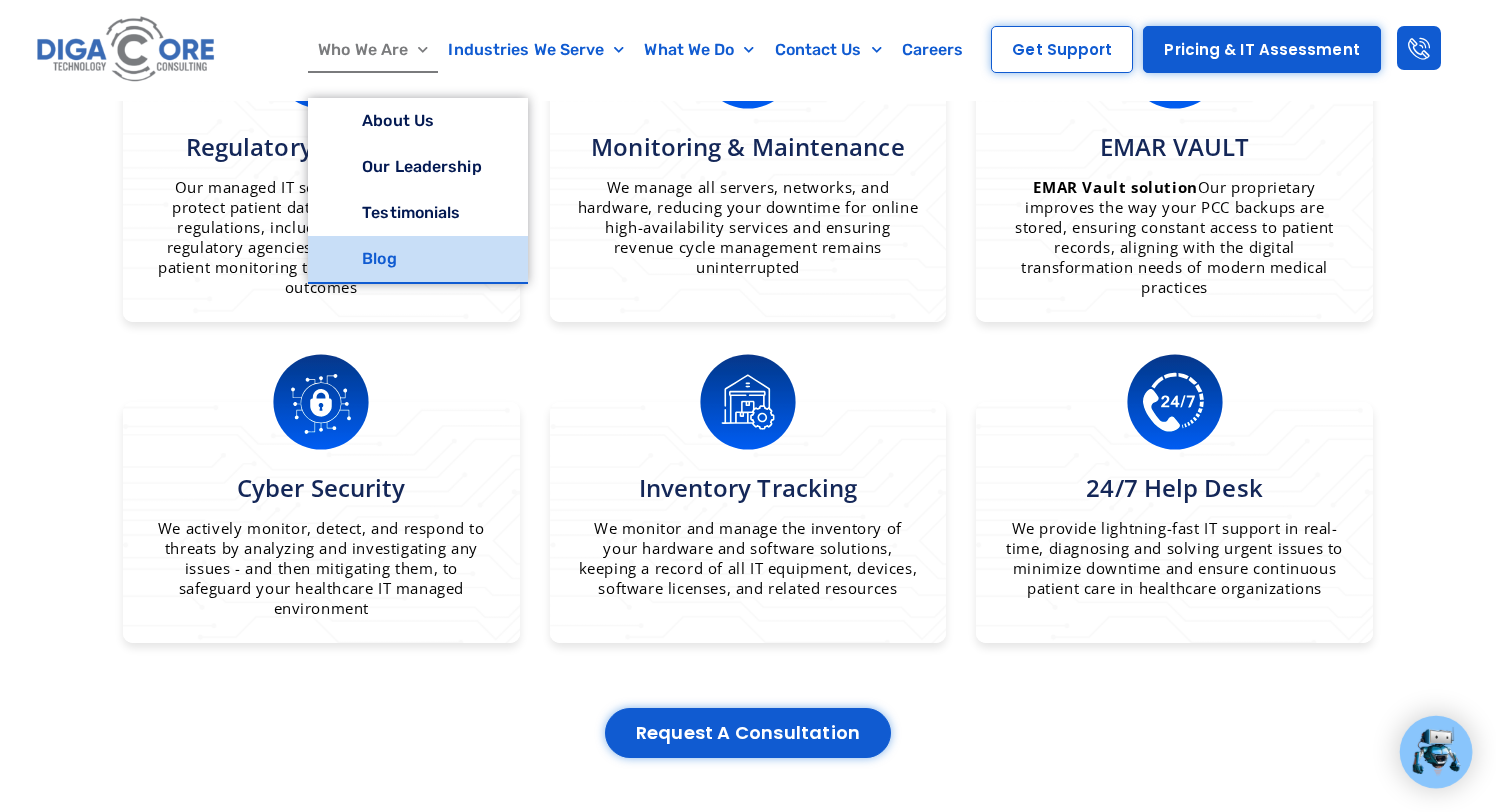 click on "Blog" 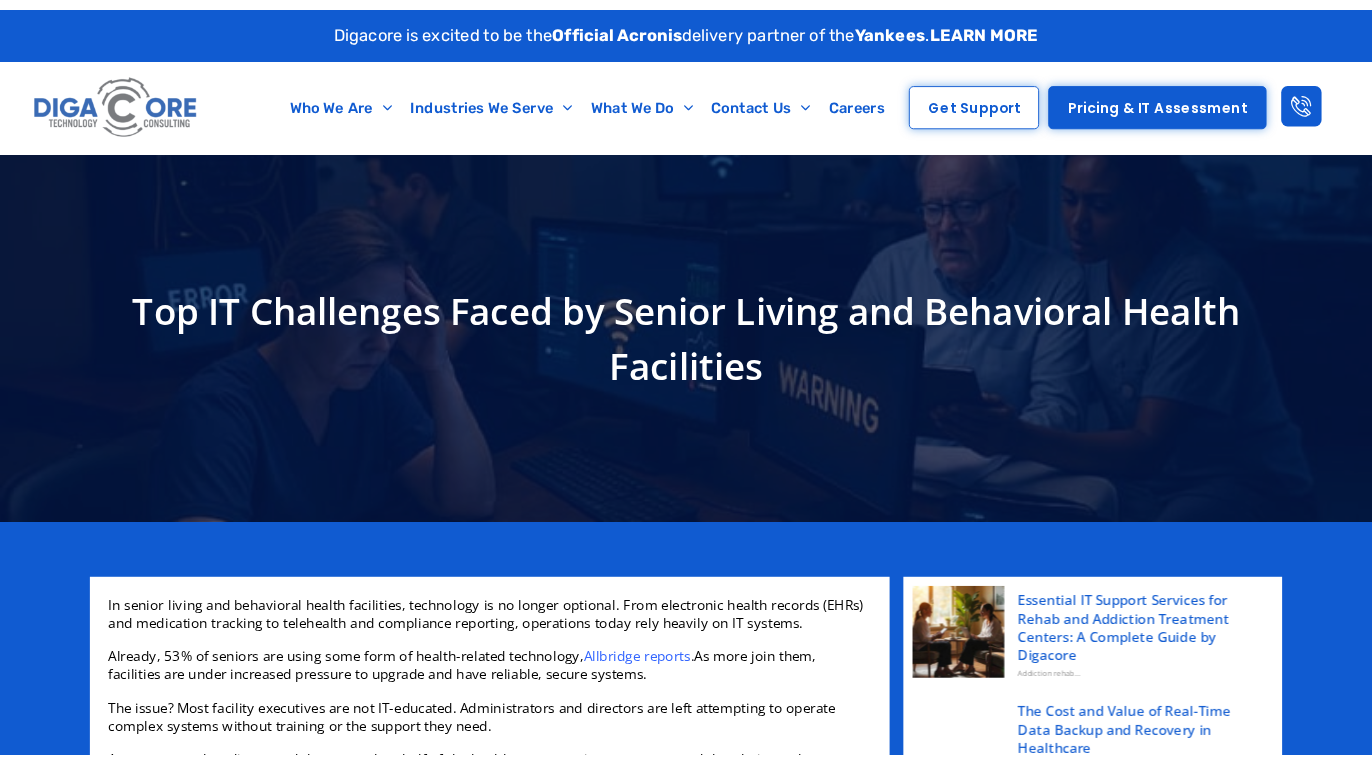 scroll, scrollTop: 0, scrollLeft: 0, axis: both 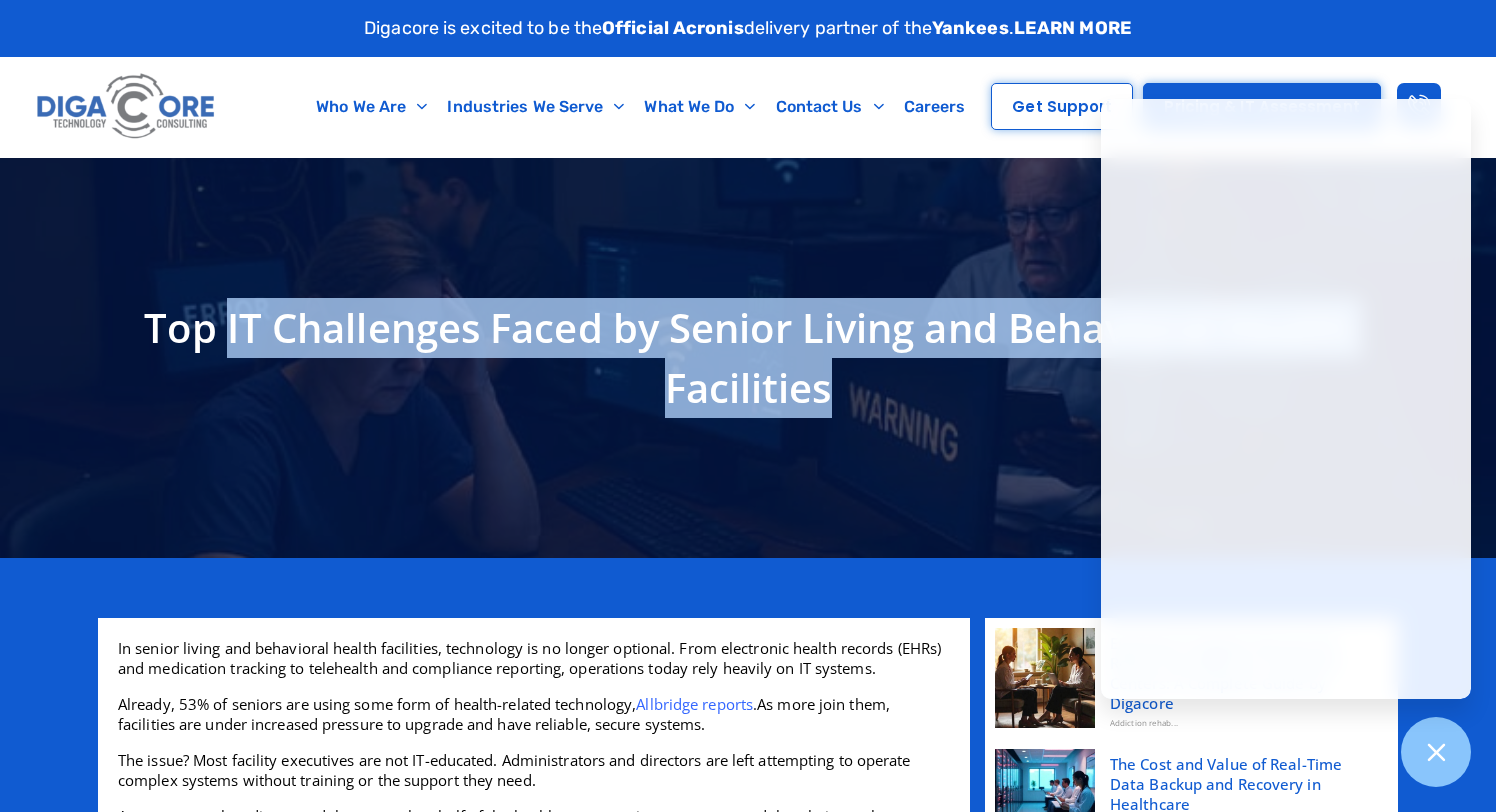 drag, startPoint x: 224, startPoint y: 327, endPoint x: 919, endPoint y: 424, distance: 701.7364 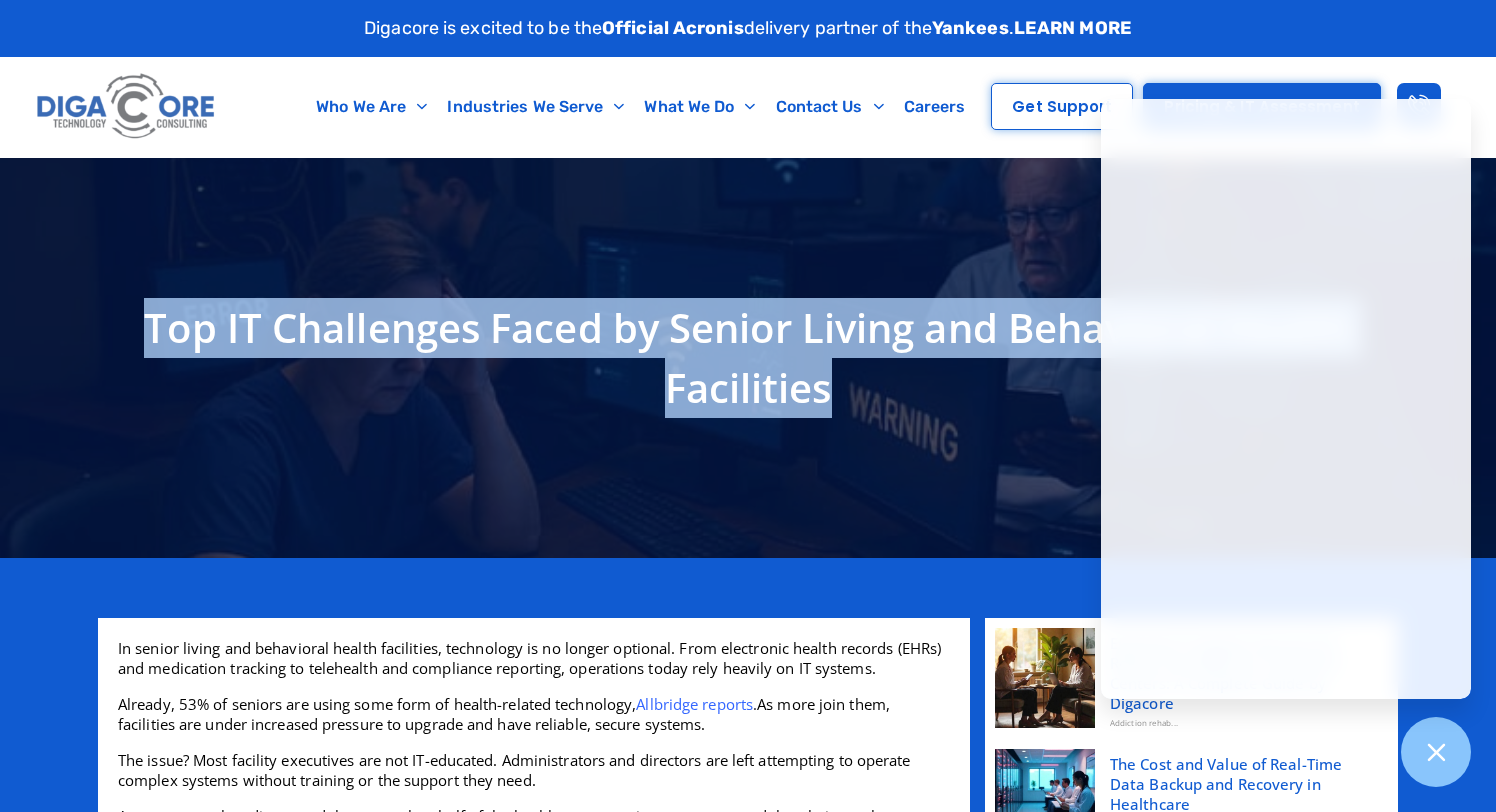 drag, startPoint x: 872, startPoint y: 408, endPoint x: 145, endPoint y: 335, distance: 730.6559 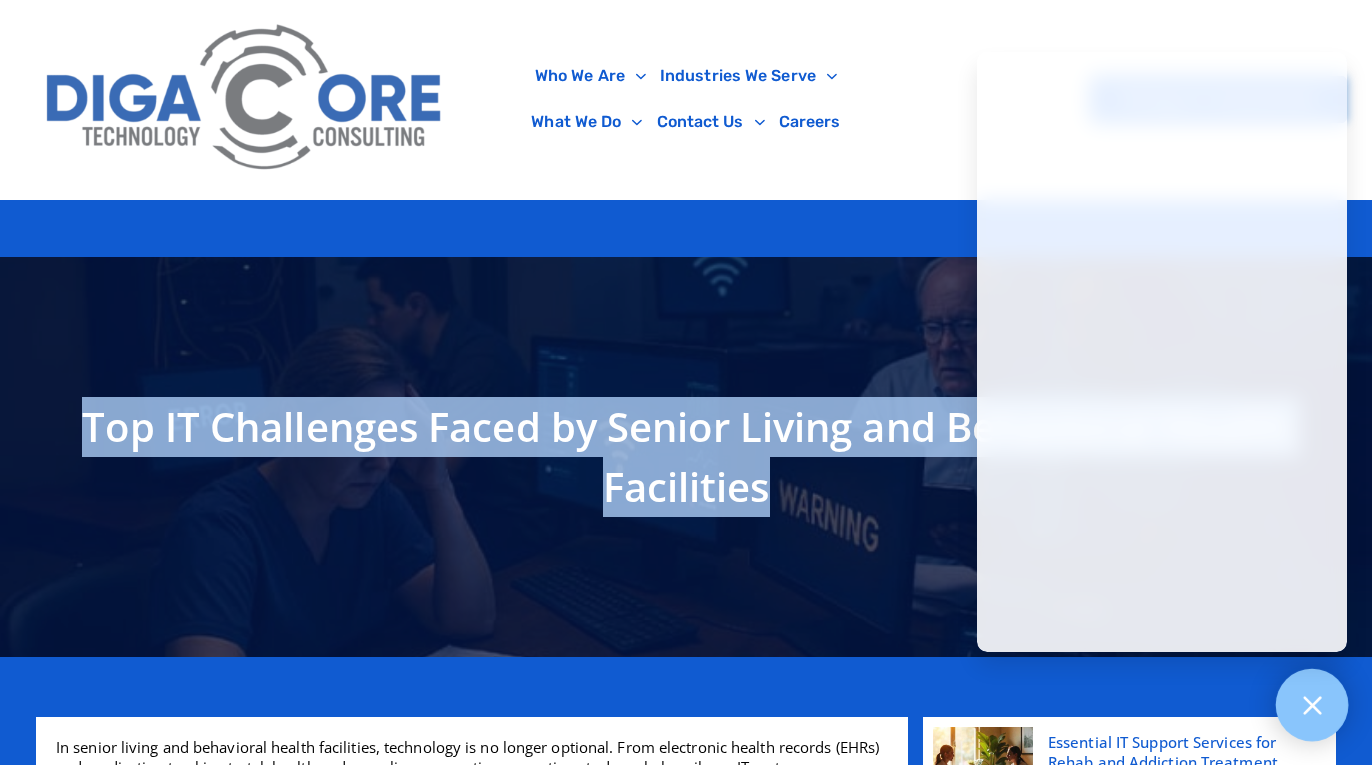 click at bounding box center [1312, 705] 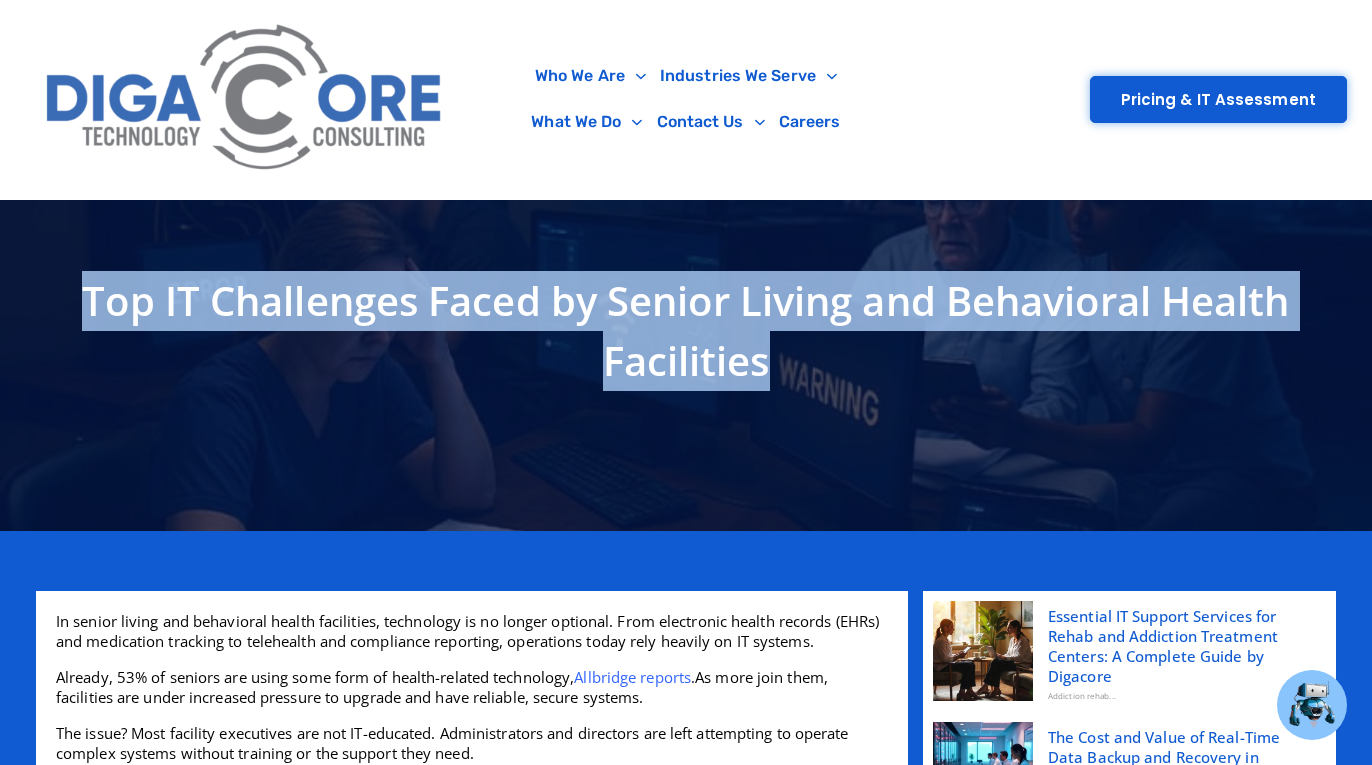 scroll, scrollTop: 128, scrollLeft: 0, axis: vertical 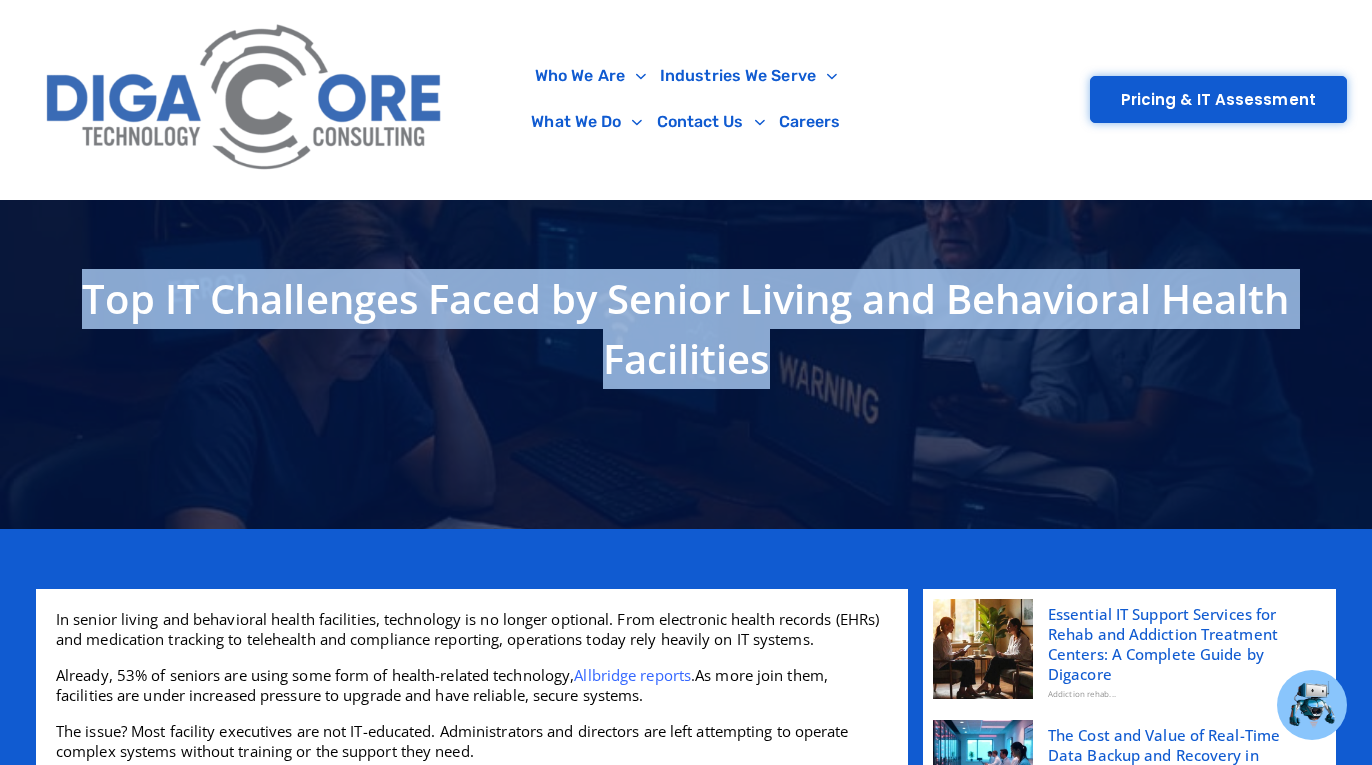 click on "Top IT Challenges Faced by Senior Living and Behavioral Health Facilities" at bounding box center [686, 329] 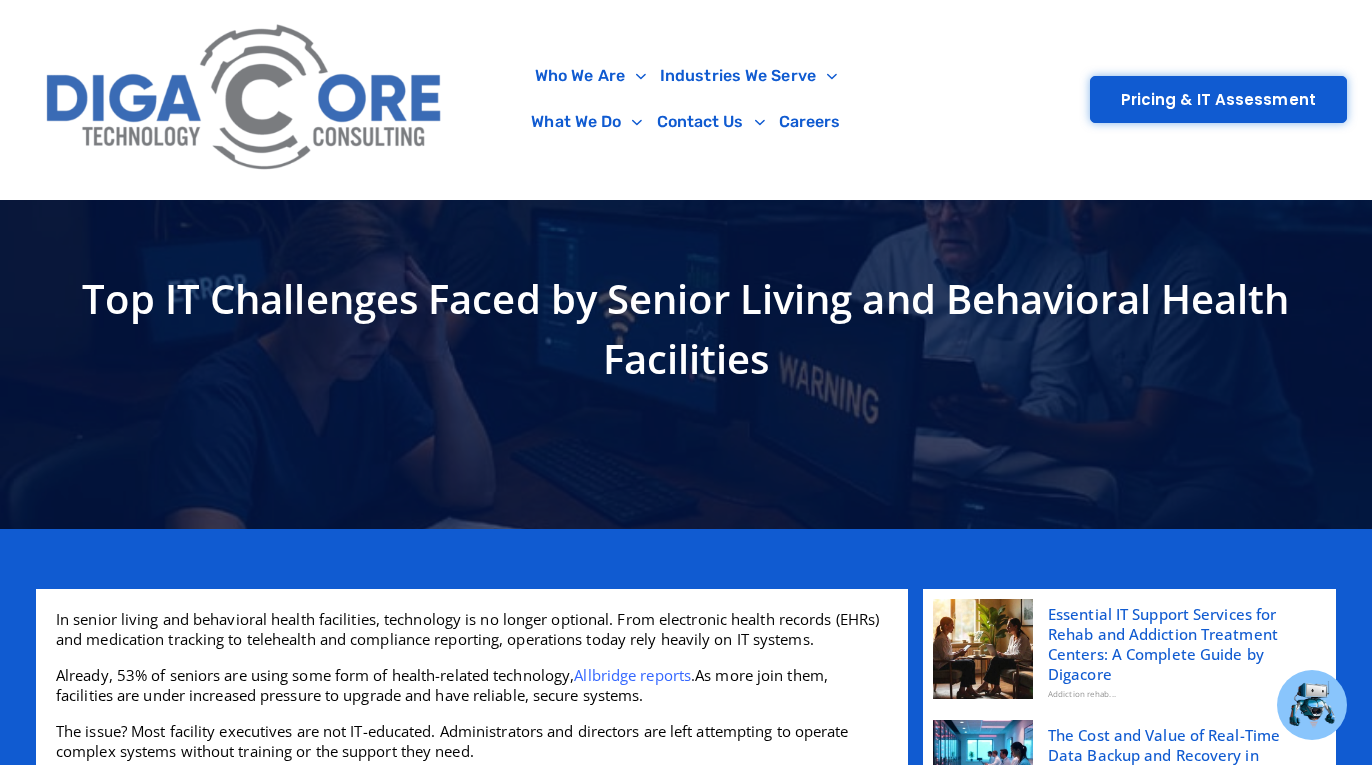 click at bounding box center [245, 99] 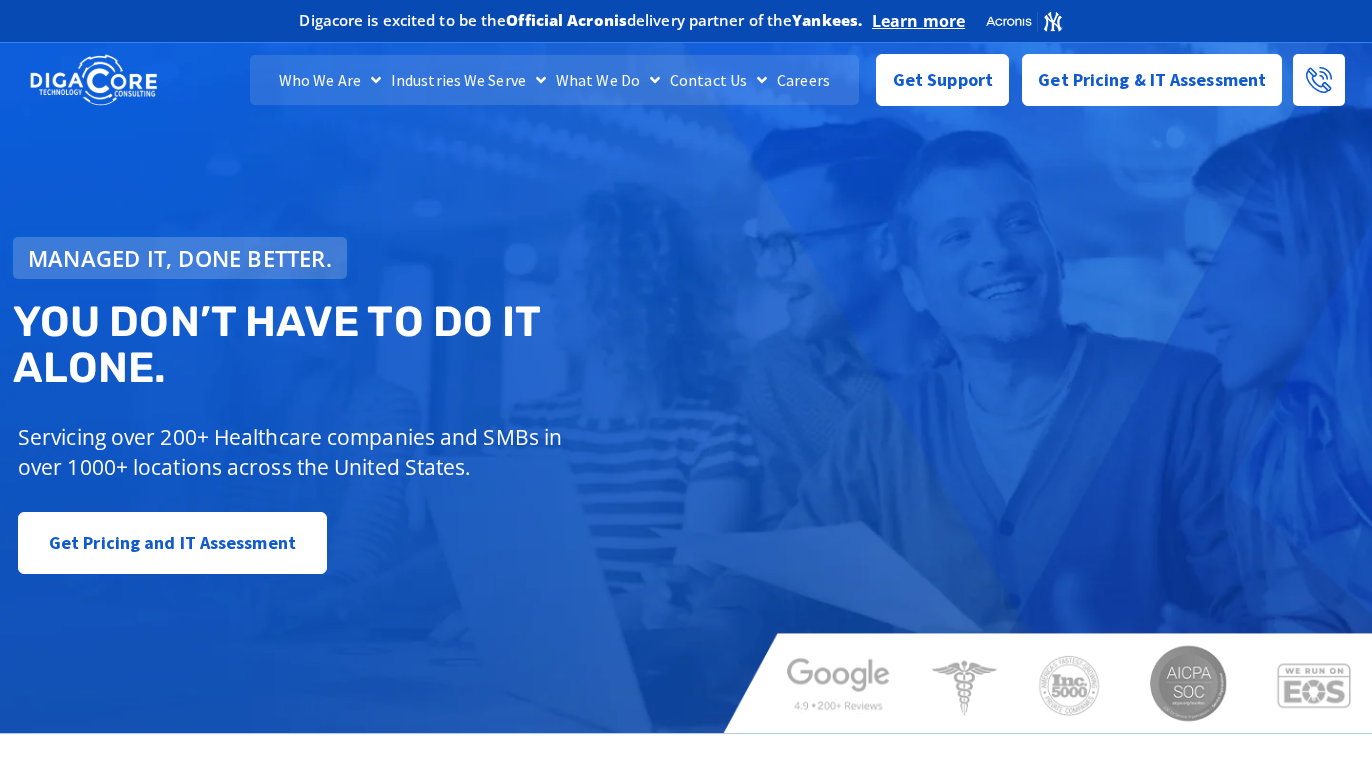 scroll, scrollTop: 0, scrollLeft: 0, axis: both 